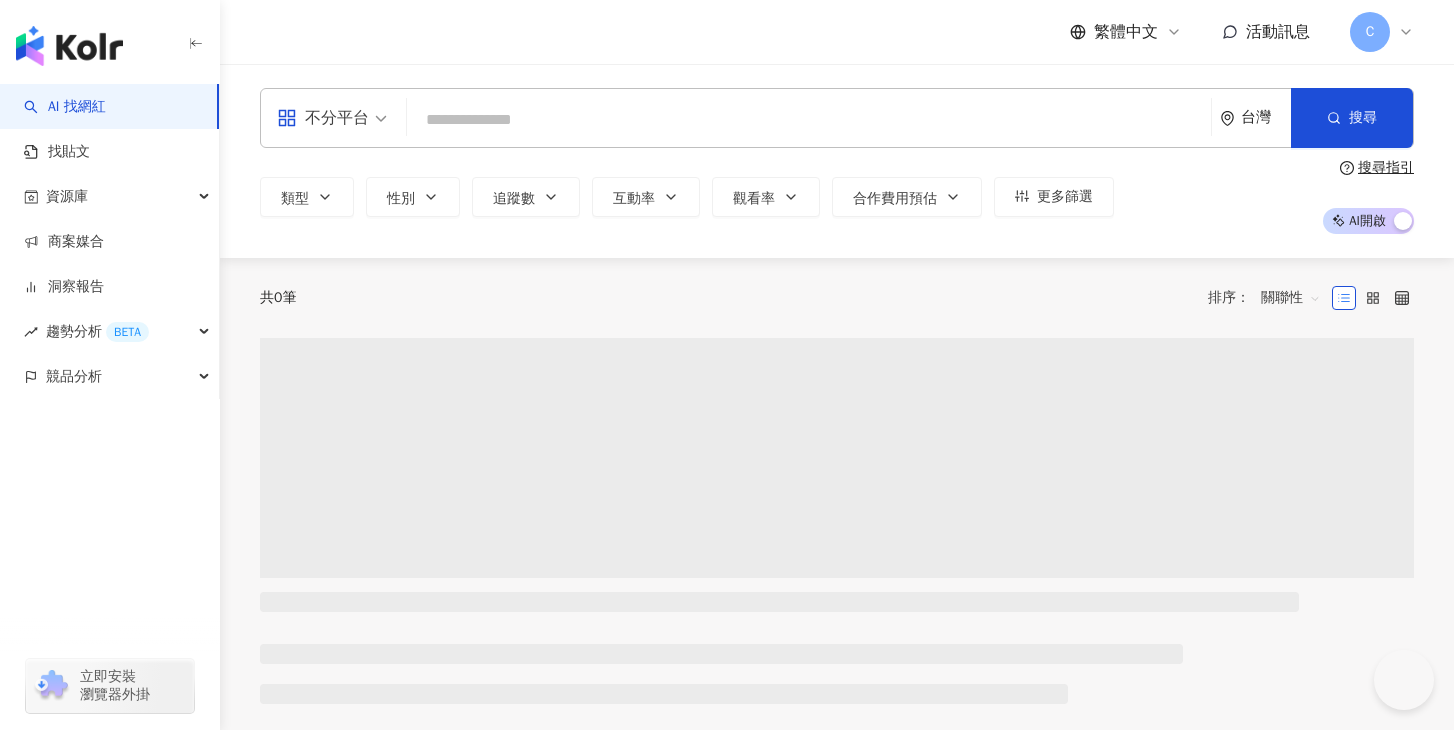 scroll, scrollTop: 0, scrollLeft: 0, axis: both 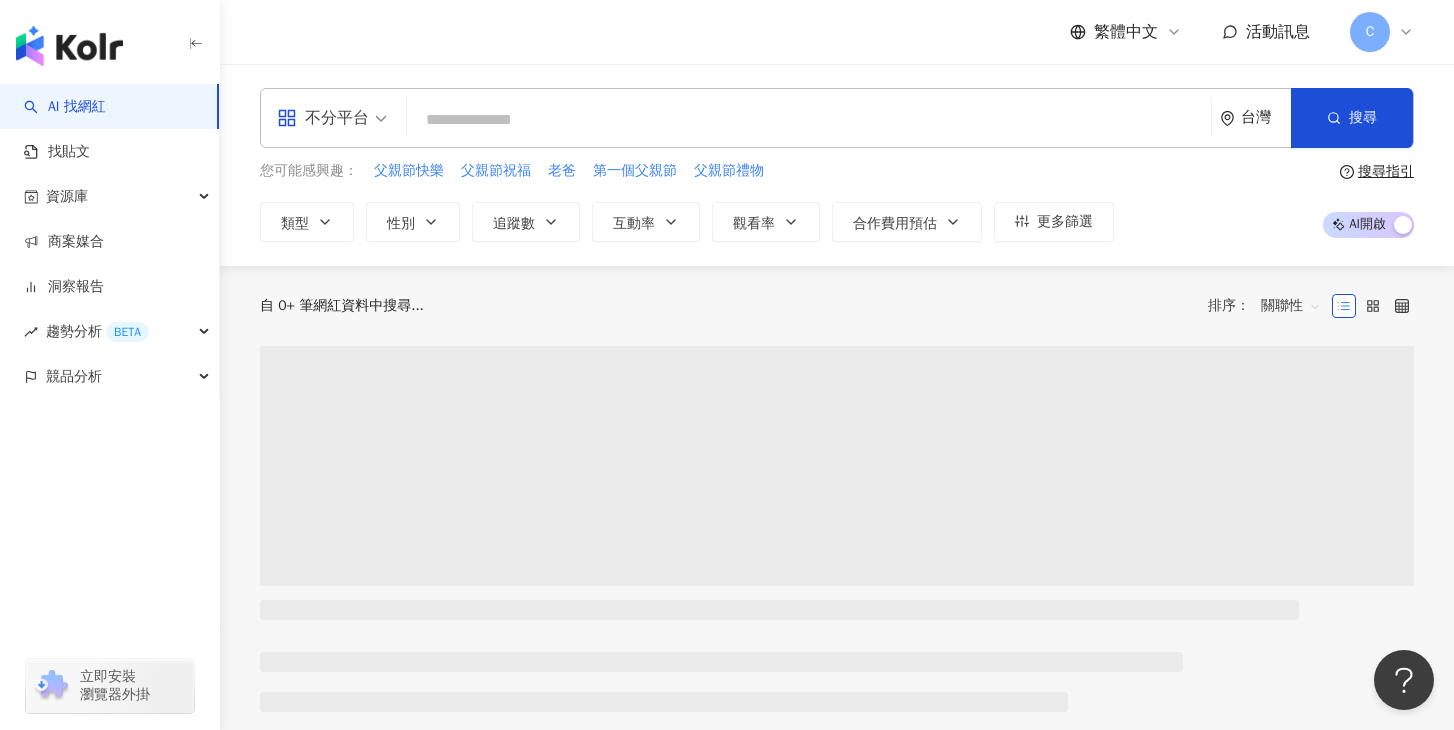 click on "不分平台" at bounding box center (323, 118) 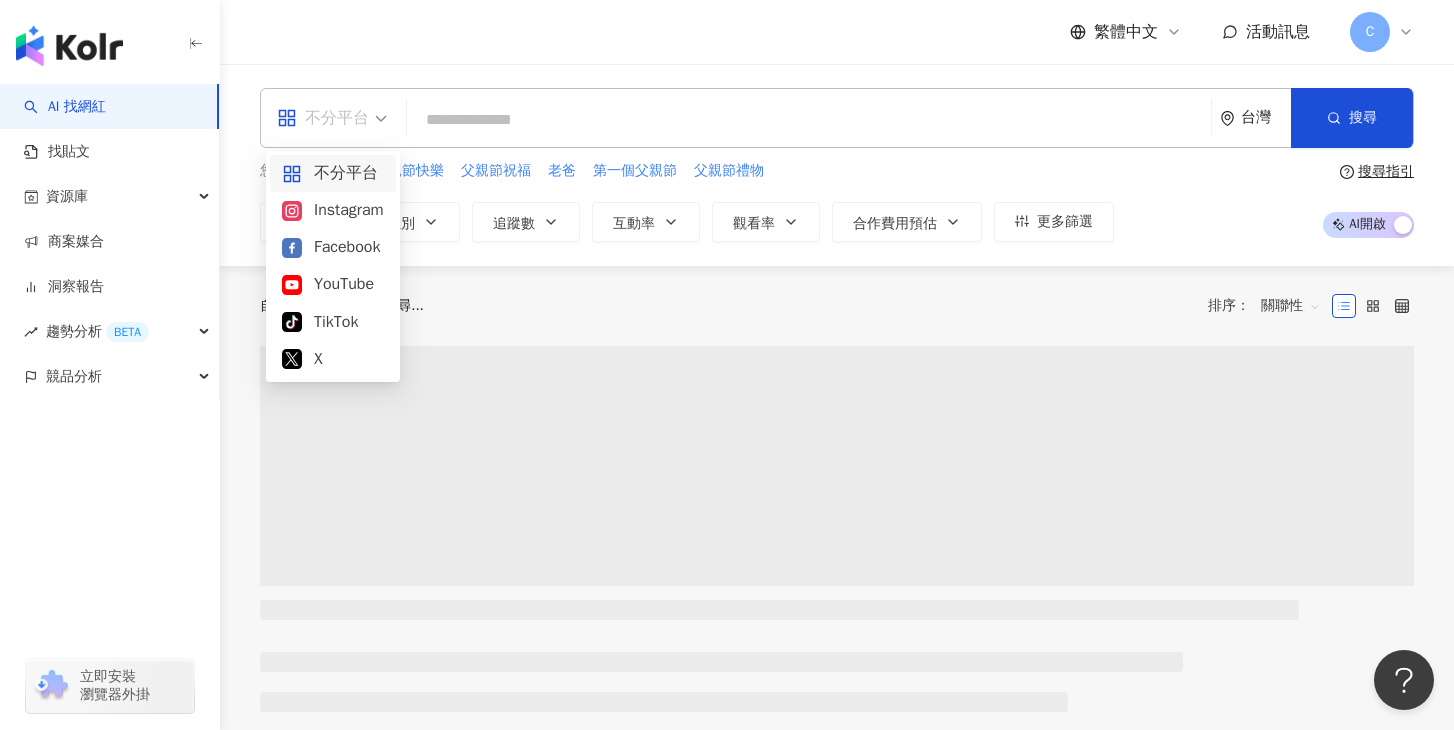 drag, startPoint x: 323, startPoint y: 127, endPoint x: 344, endPoint y: 227, distance: 102.18121 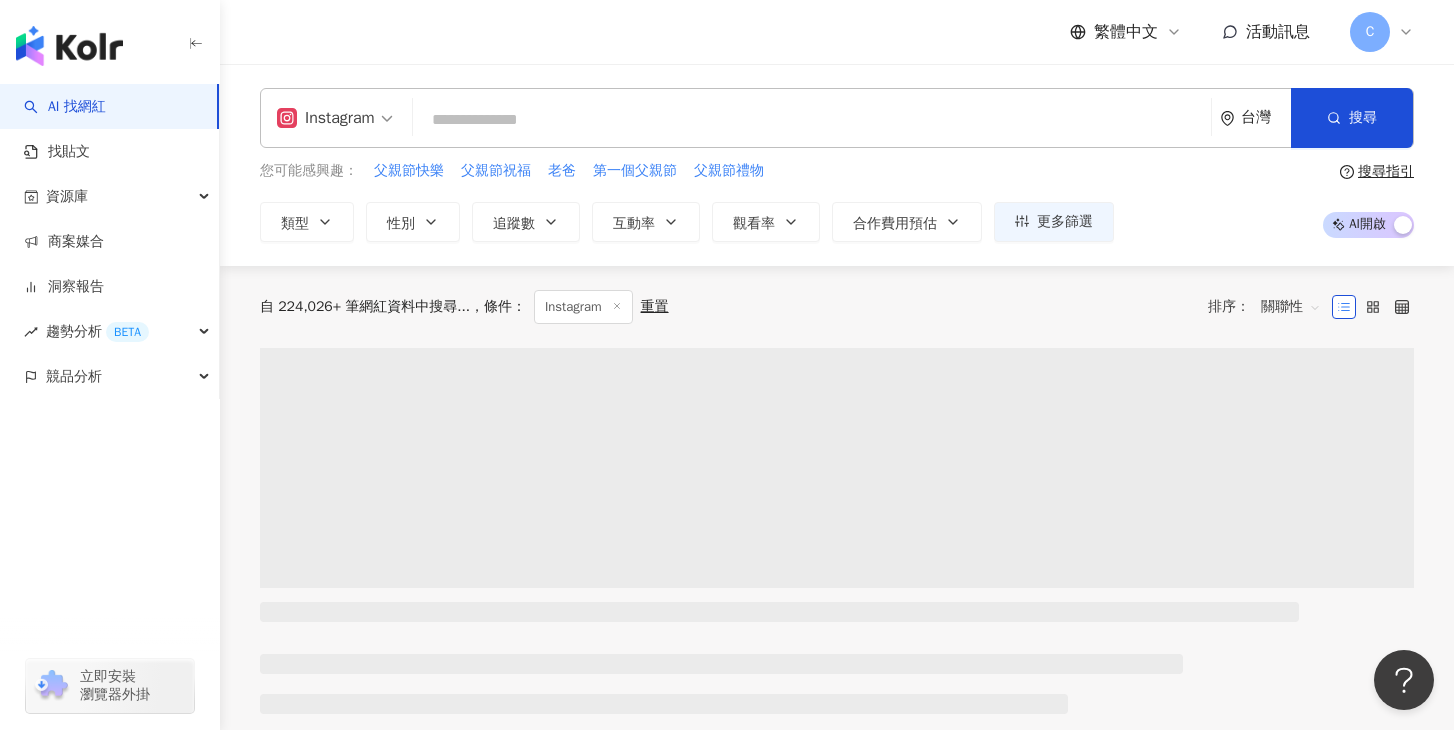 click at bounding box center [812, 120] 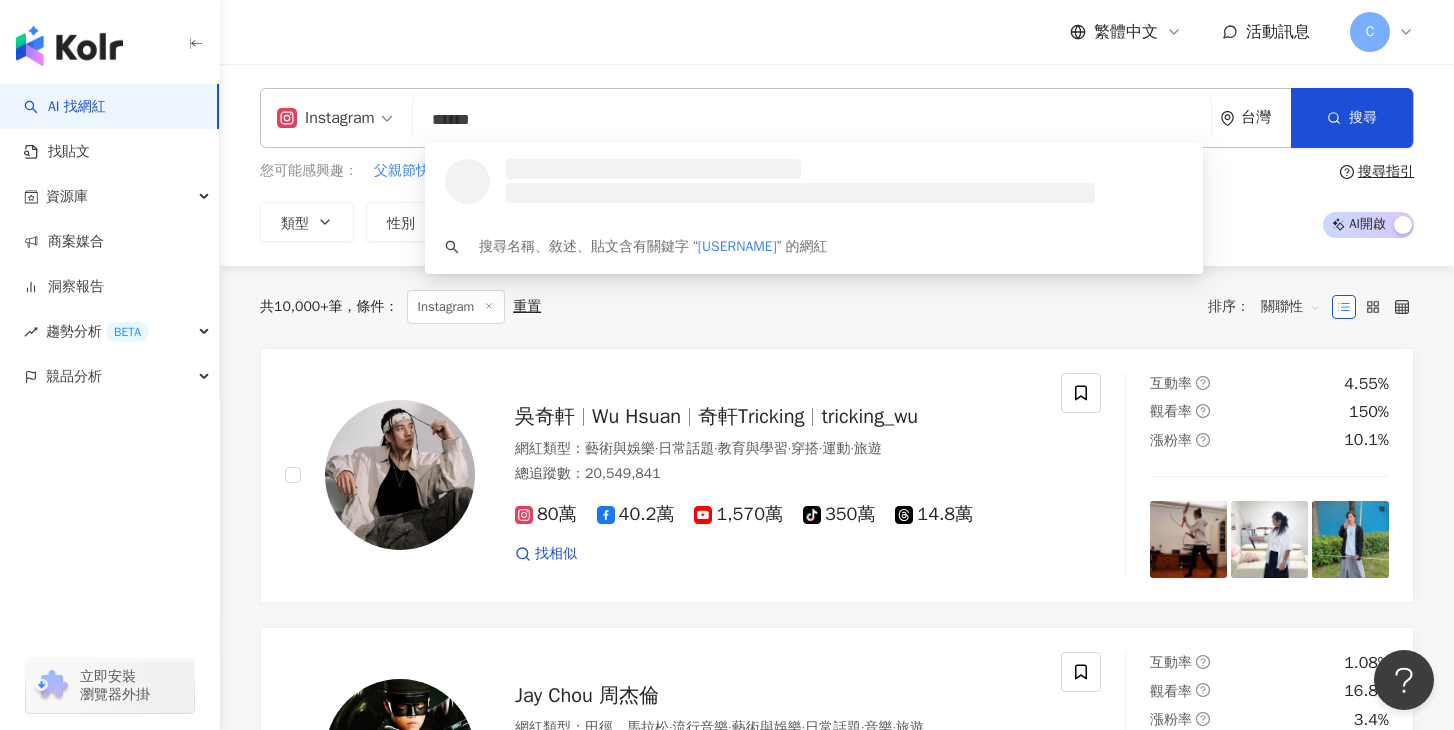 click at bounding box center (653, 169) 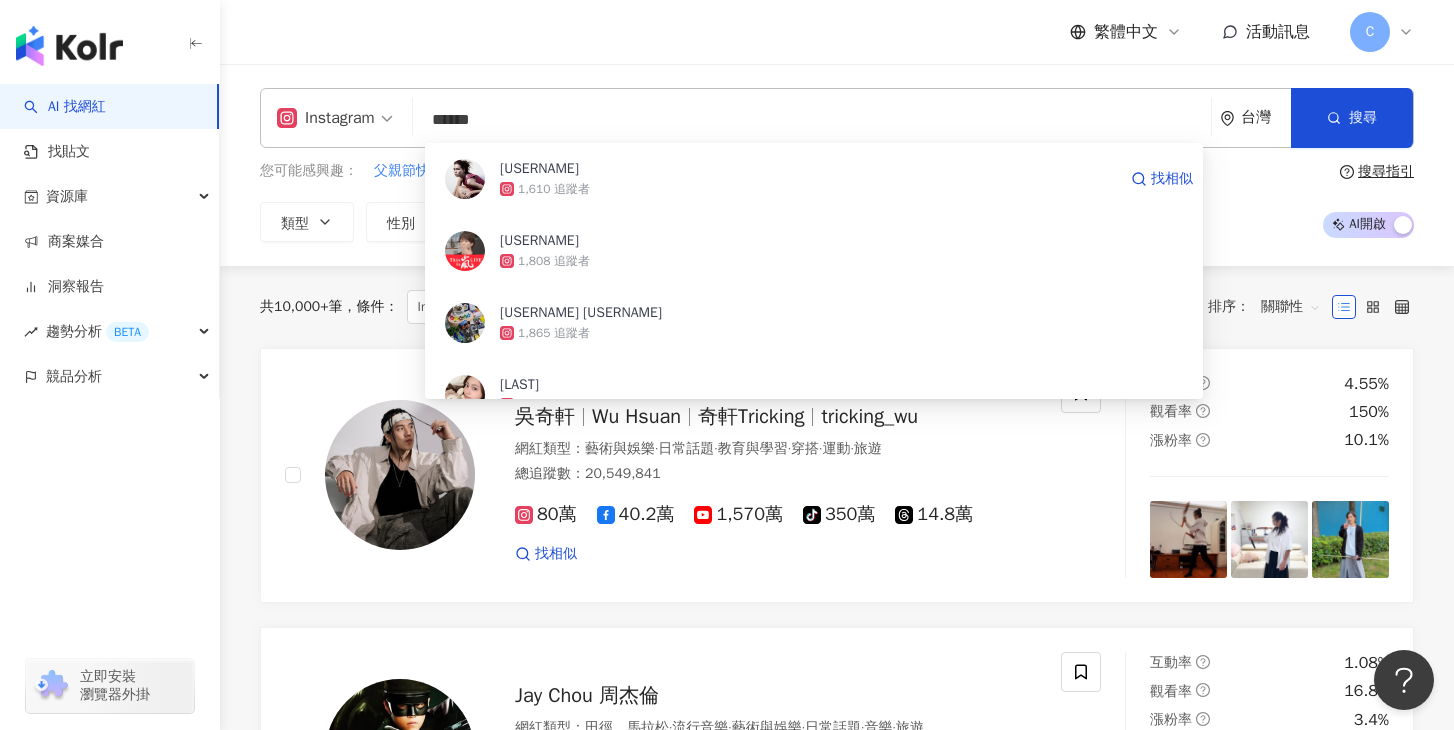 drag, startPoint x: 344, startPoint y: 227, endPoint x: 577, endPoint y: 99, distance: 265.84393 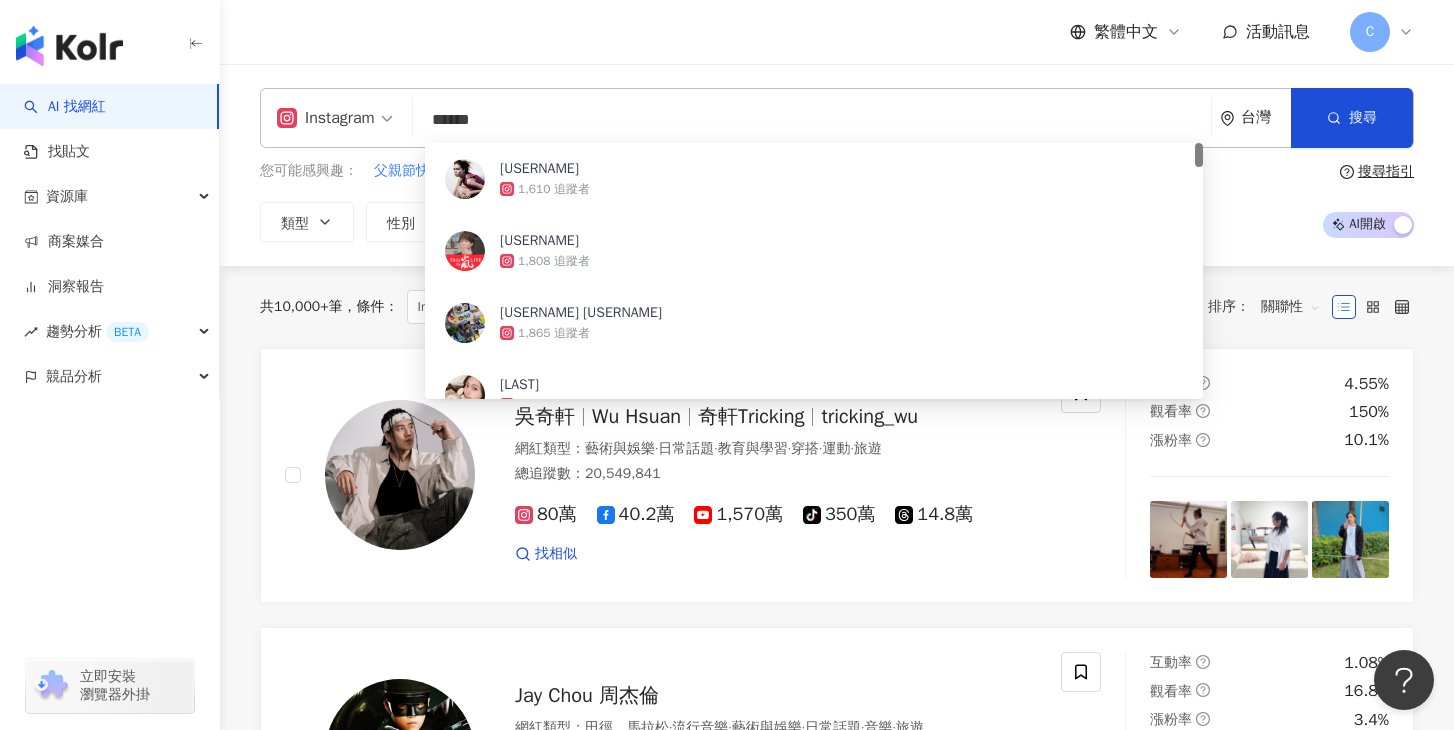 drag, startPoint x: 577, startPoint y: 99, endPoint x: 570, endPoint y: 112, distance: 14.764823 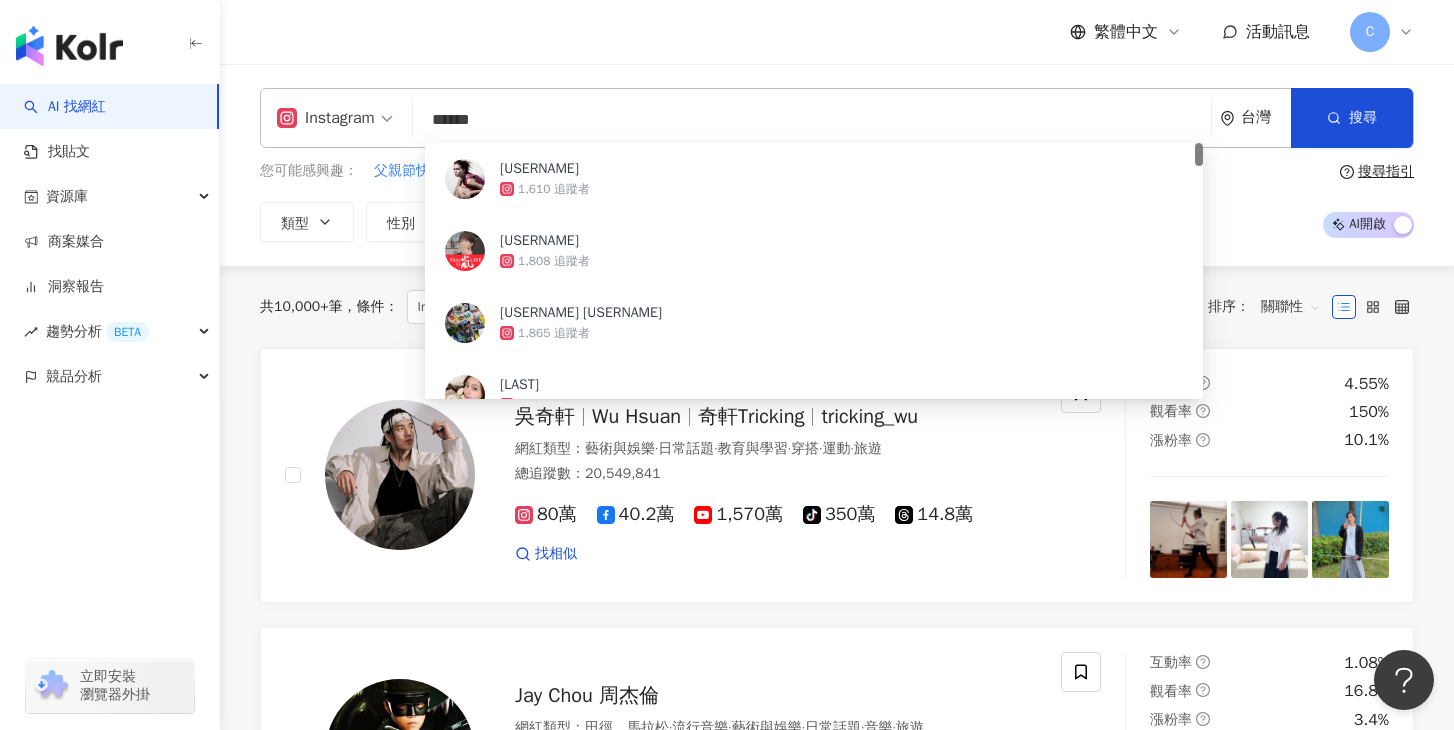 drag, startPoint x: 570, startPoint y: 112, endPoint x: 704, endPoint y: 106, distance: 134.13426 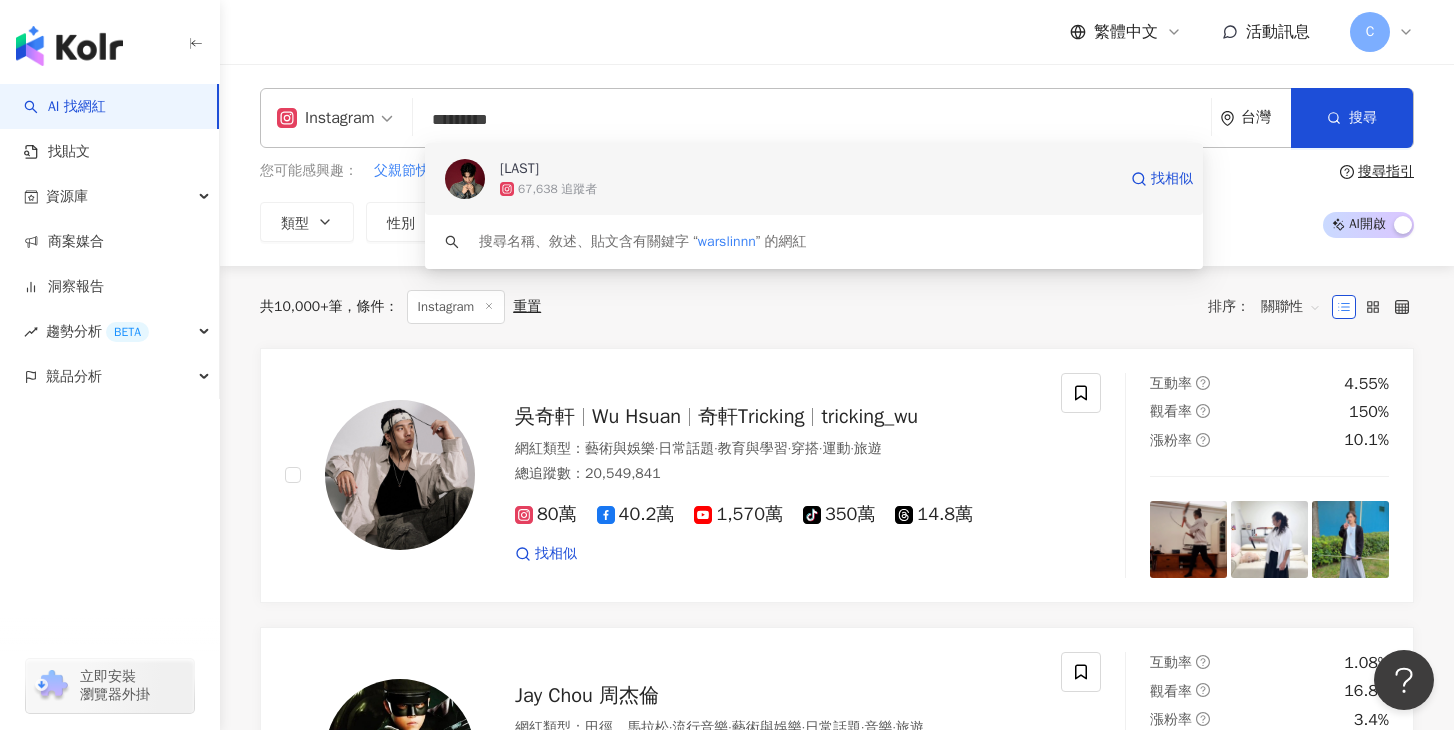 drag, startPoint x: 704, startPoint y: 106, endPoint x: 677, endPoint y: 202, distance: 99.724625 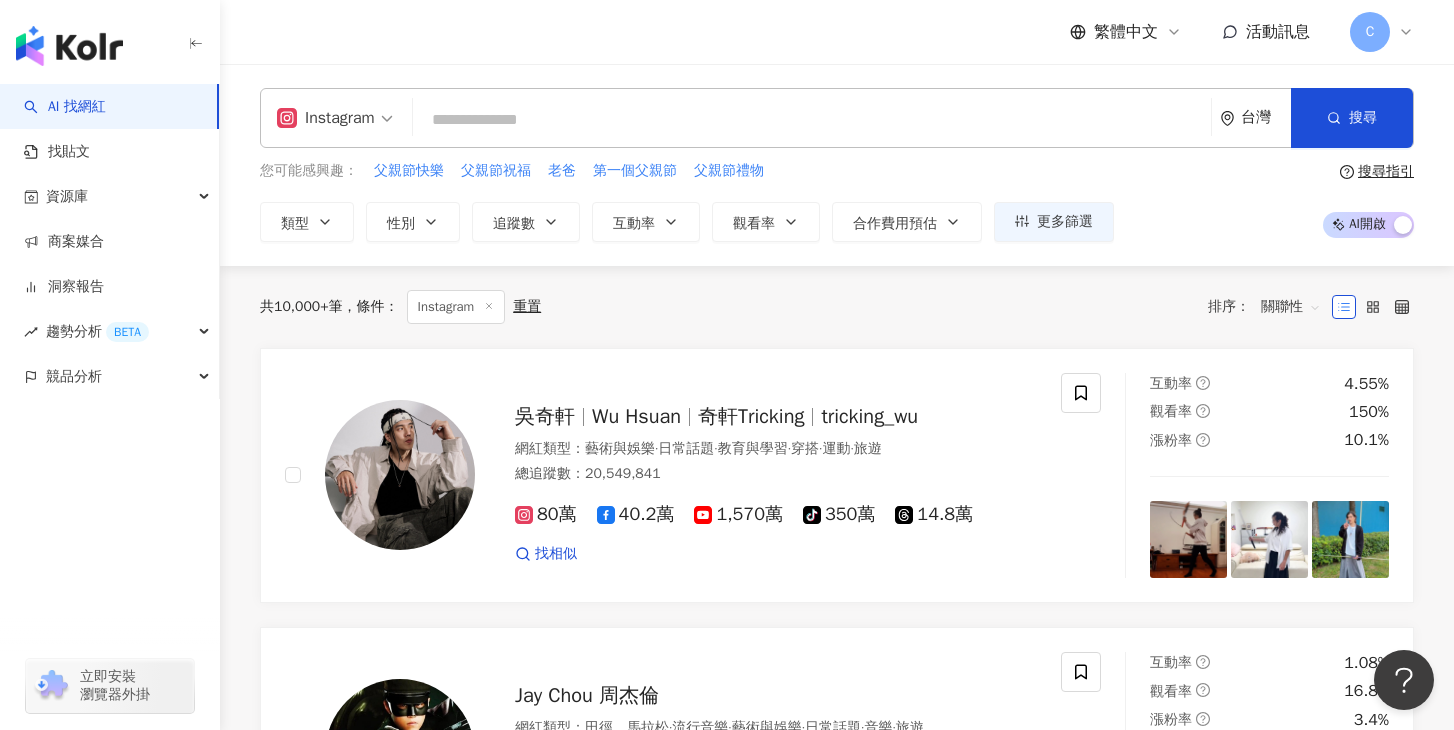 click at bounding box center [812, 120] 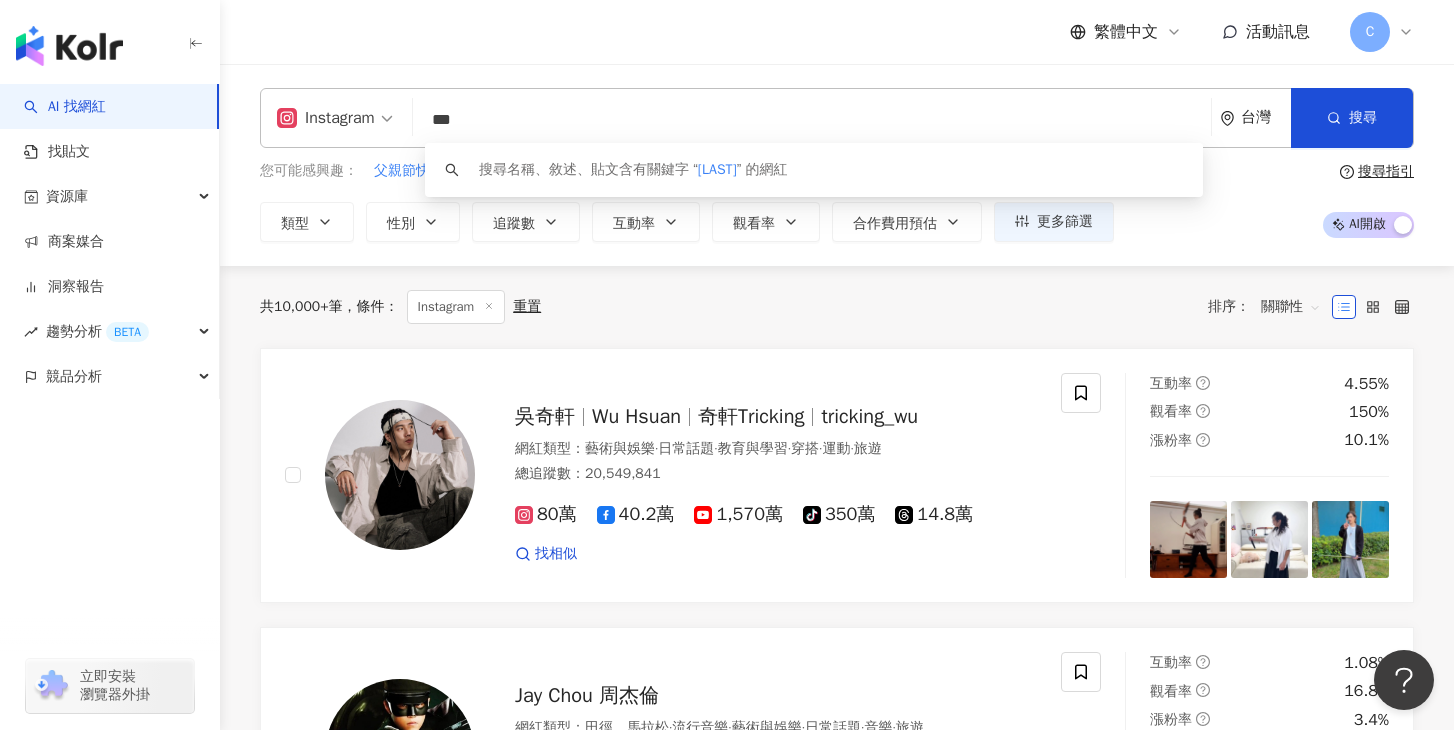 type on "***" 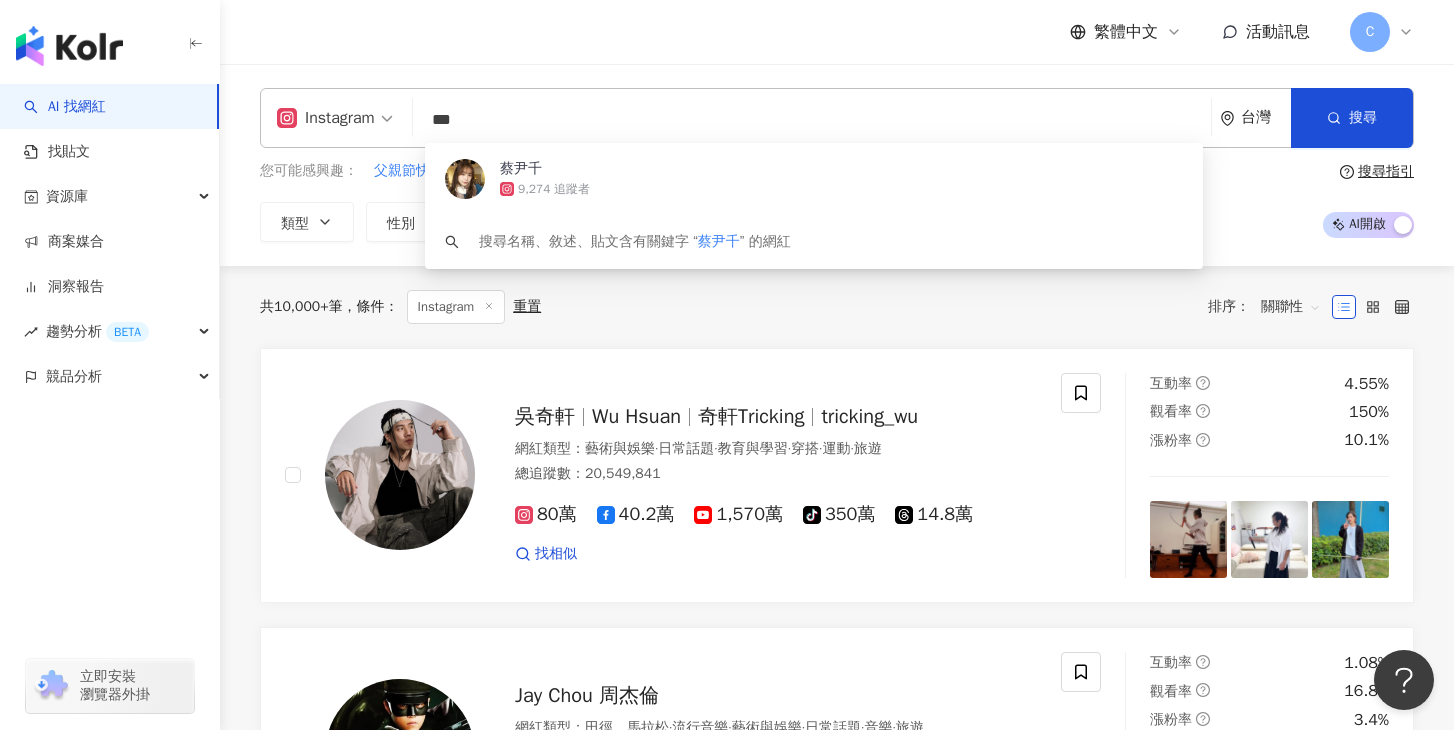 drag, startPoint x: 677, startPoint y: 202, endPoint x: 568, endPoint y: 179, distance: 111.40018 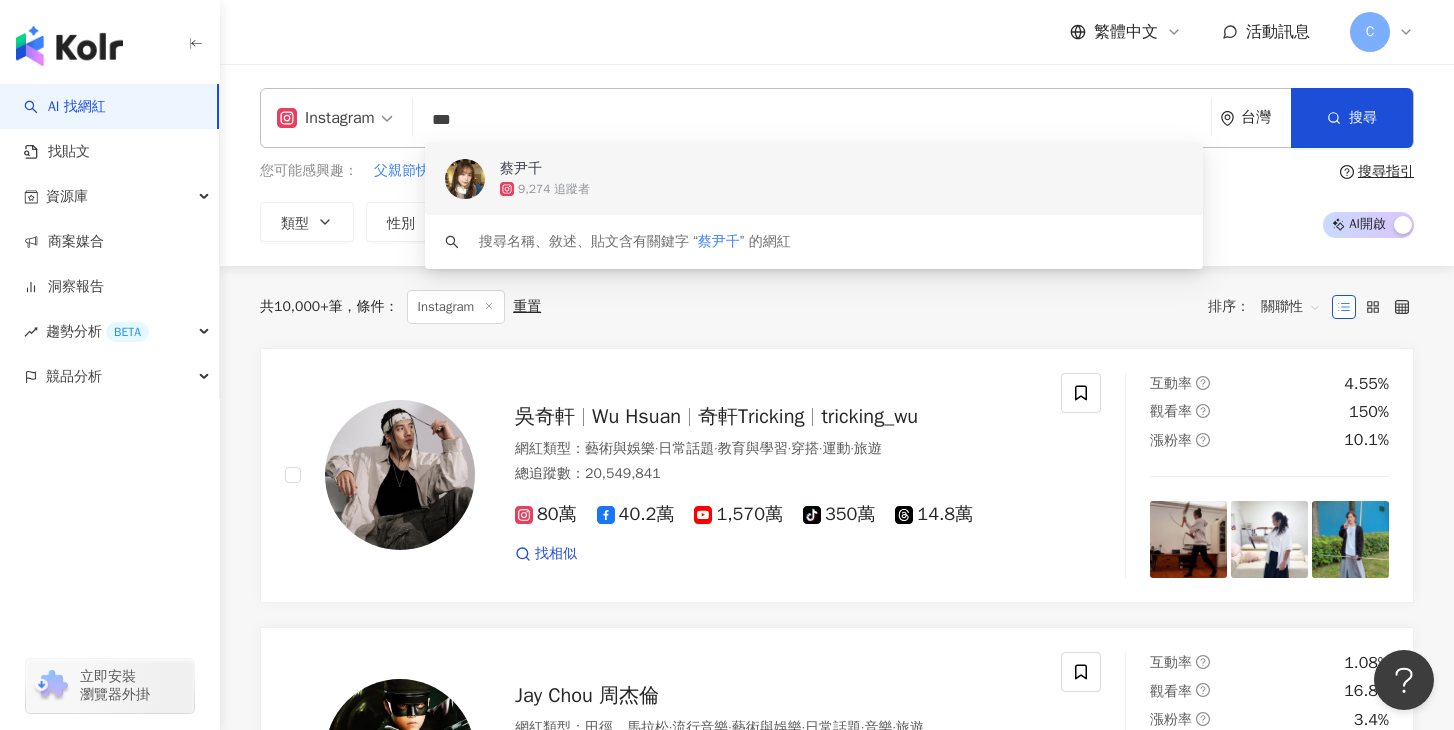 type 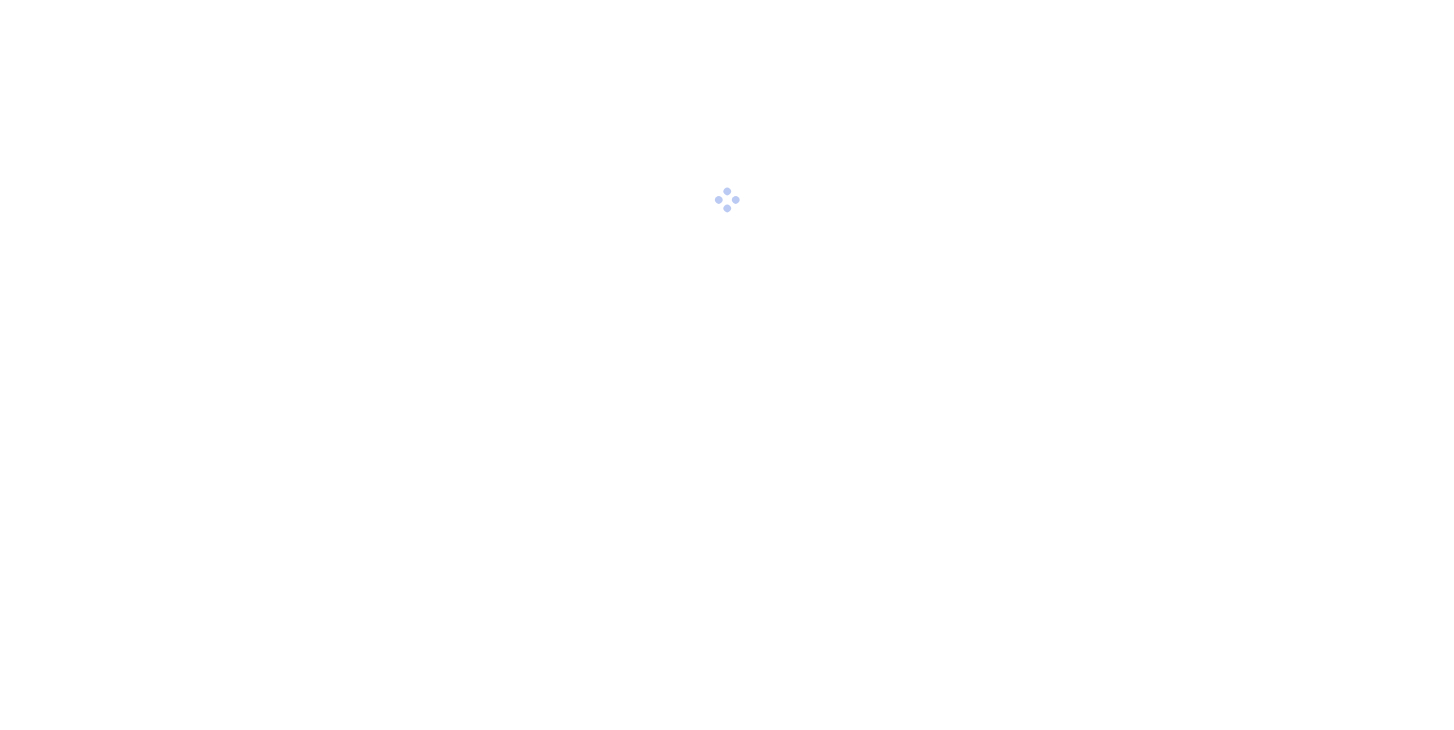 scroll, scrollTop: 0, scrollLeft: 0, axis: both 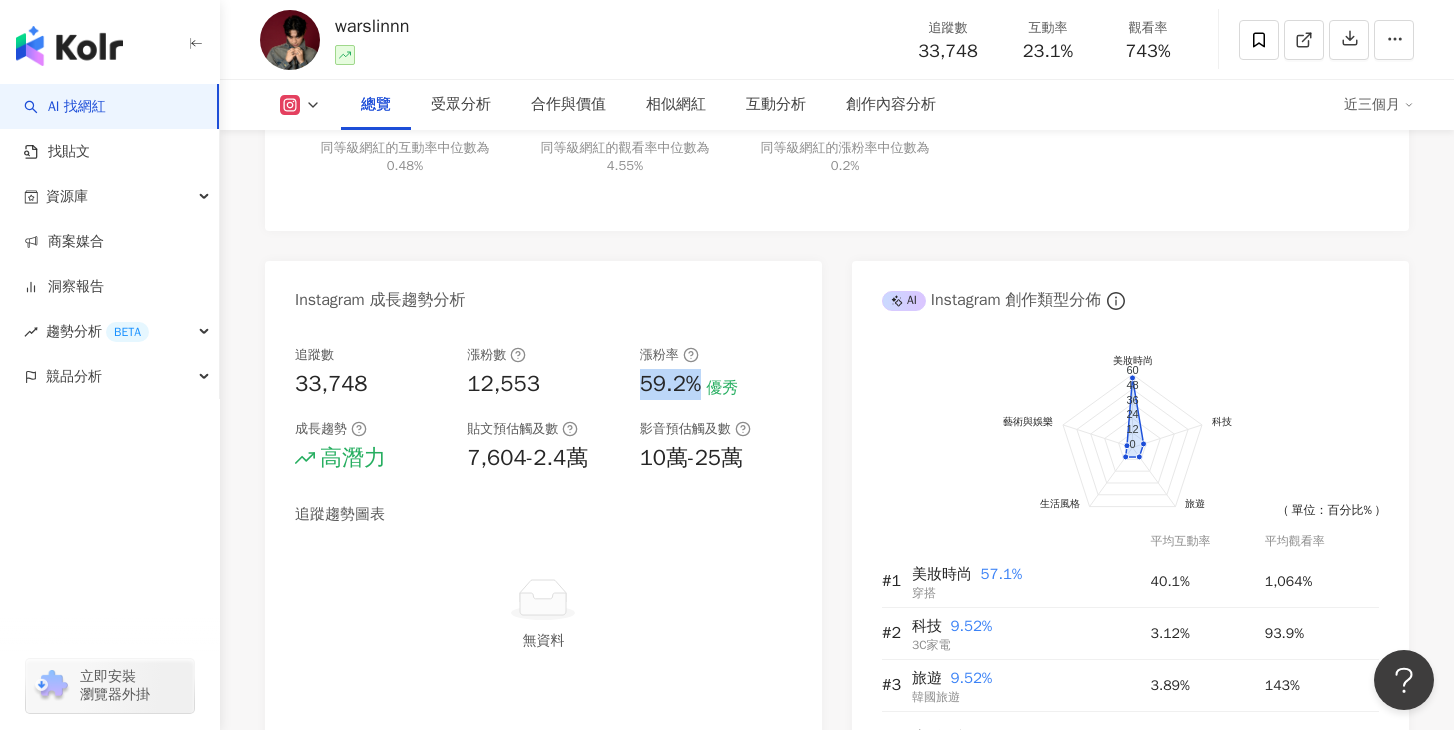 drag, startPoint x: 0, startPoint y: 0, endPoint x: 697, endPoint y: 394, distance: 800.65283 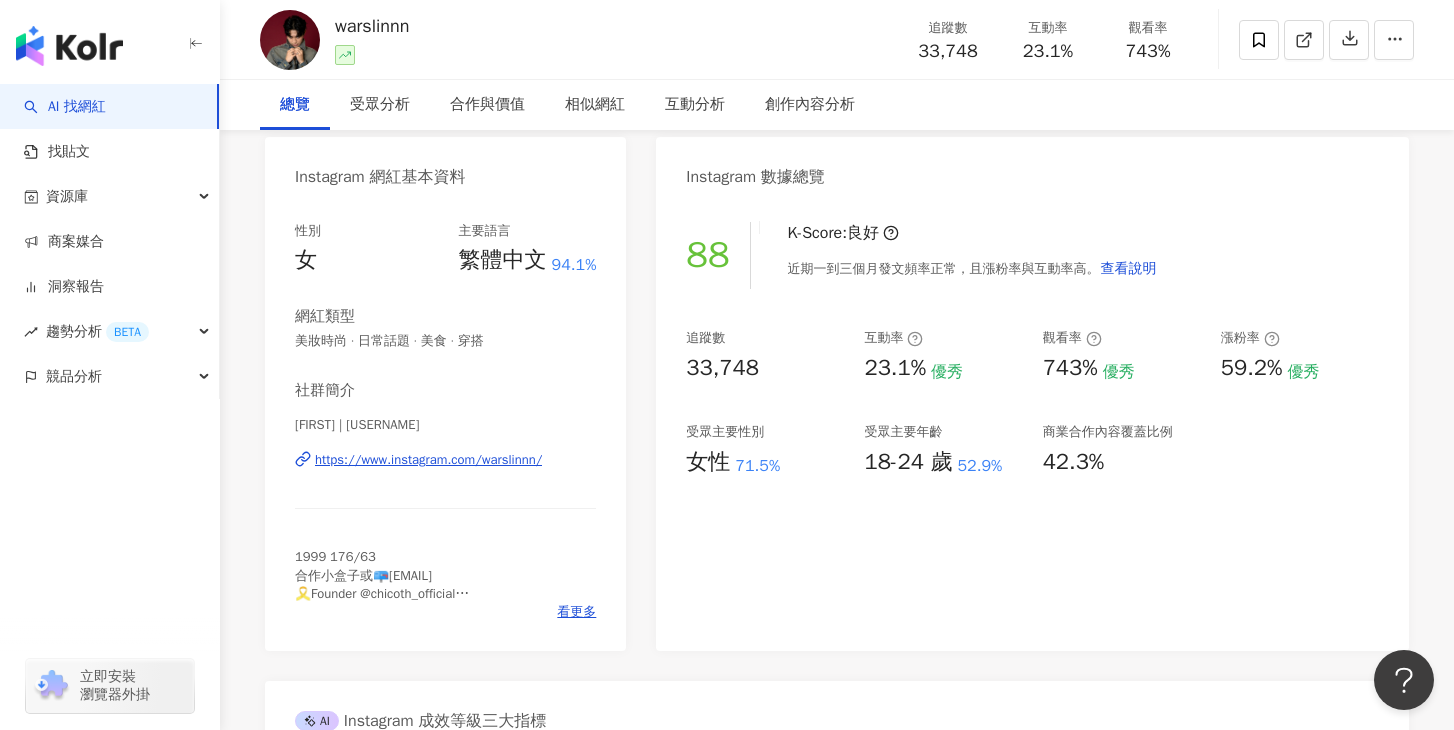 scroll, scrollTop: 0, scrollLeft: 0, axis: both 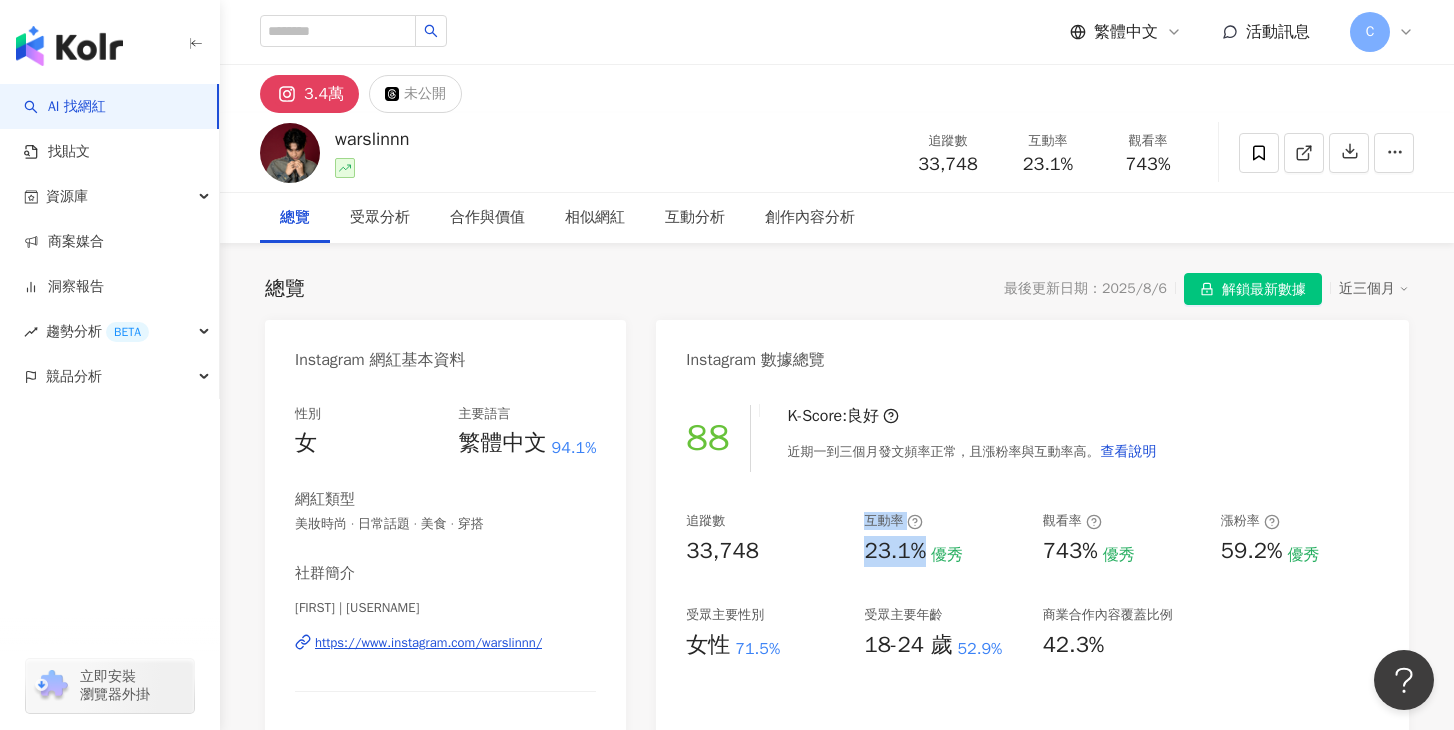 drag, startPoint x: 697, startPoint y: 394, endPoint x: 925, endPoint y: 550, distance: 276.26074 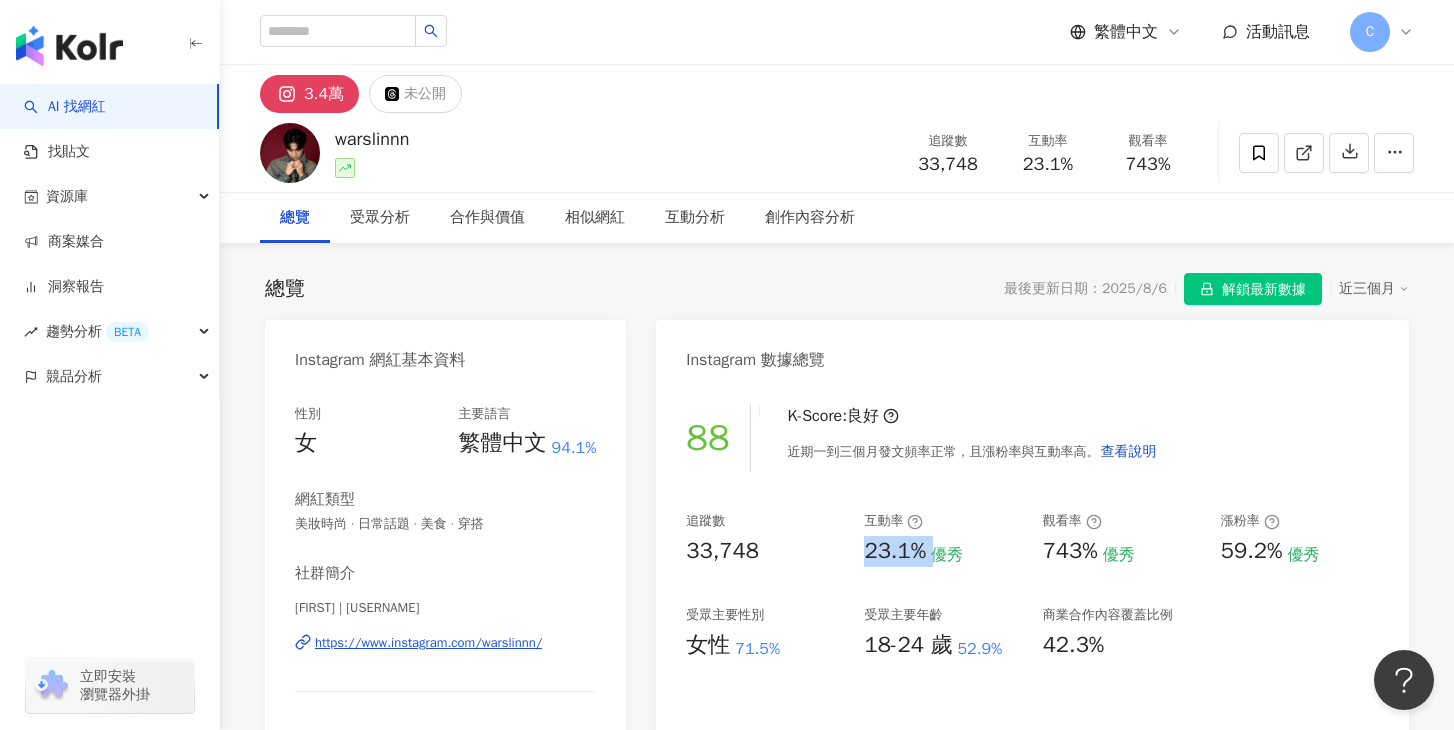 click on "23.1% 優秀" at bounding box center (943, 551) 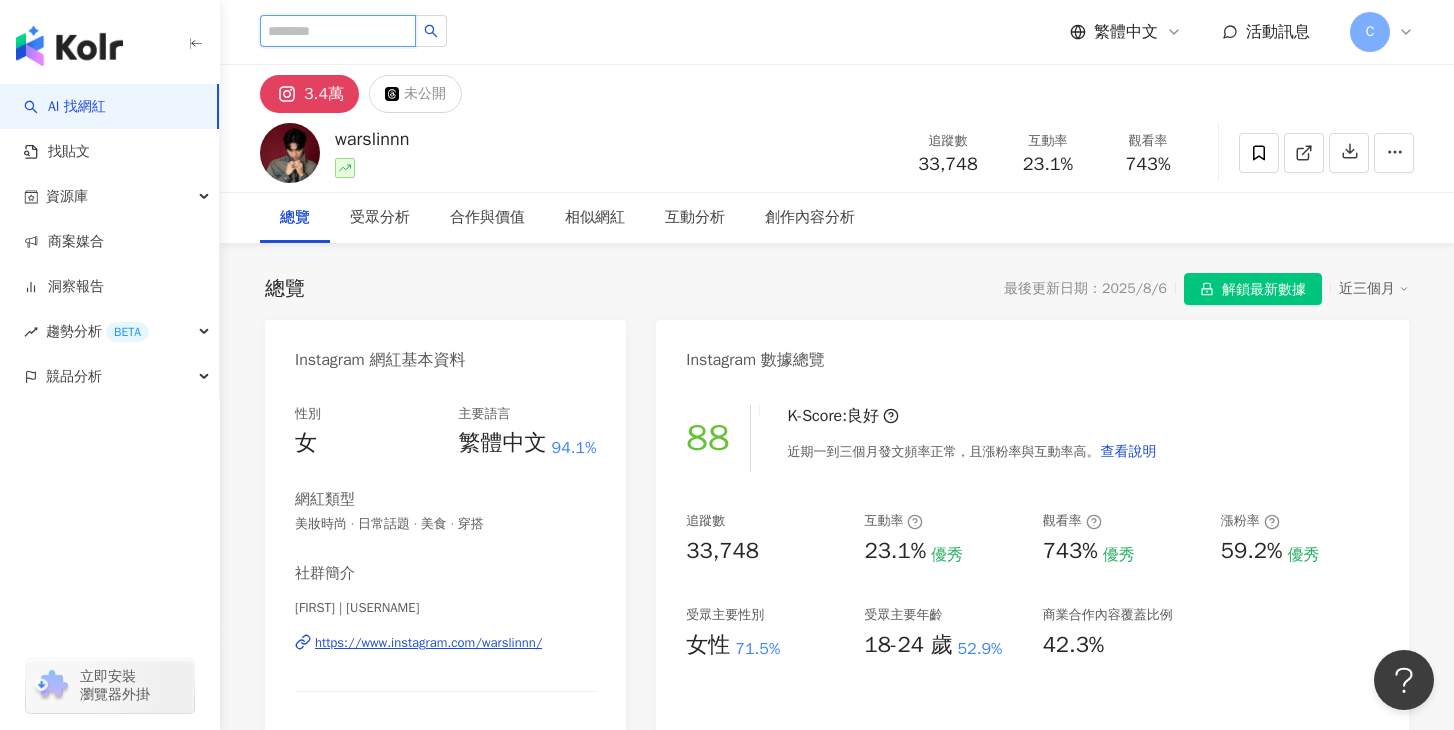 click at bounding box center [338, 31] 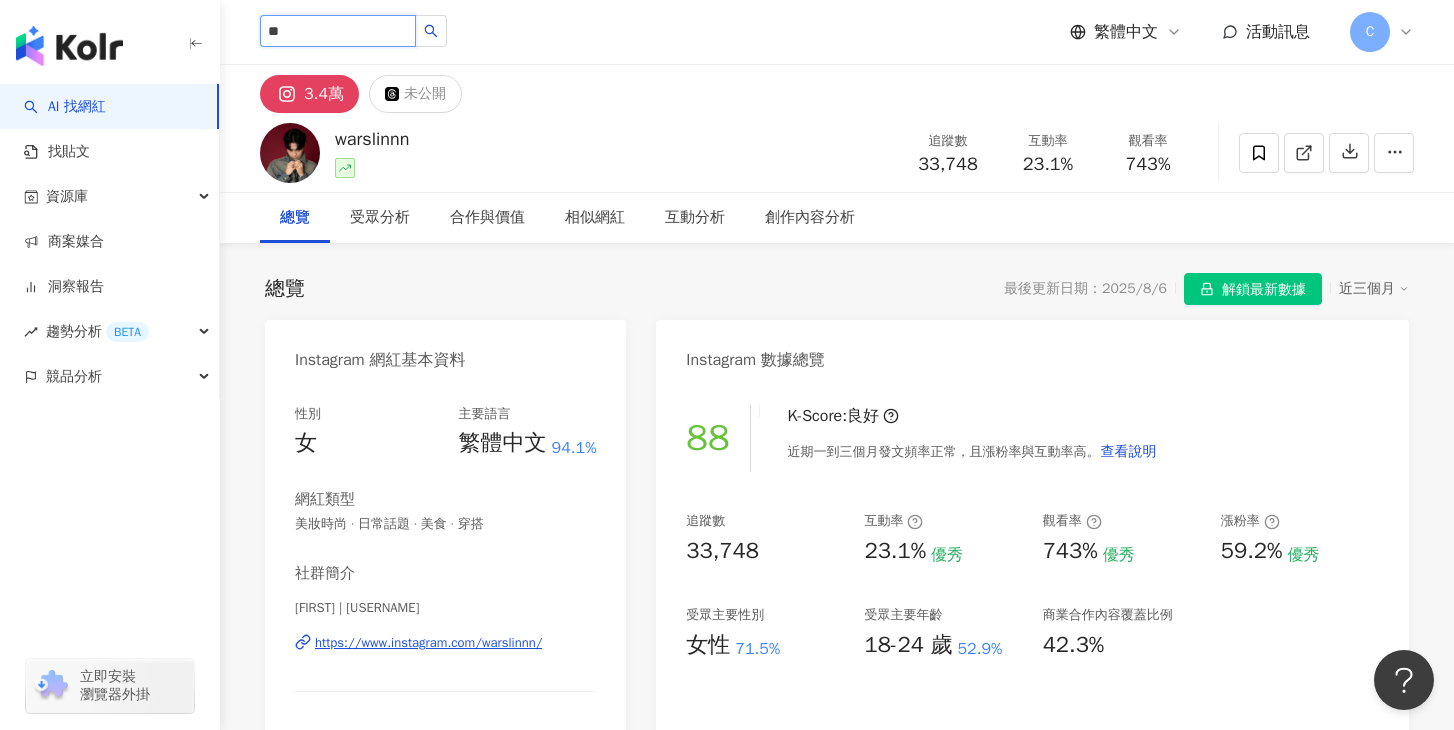 type on "*" 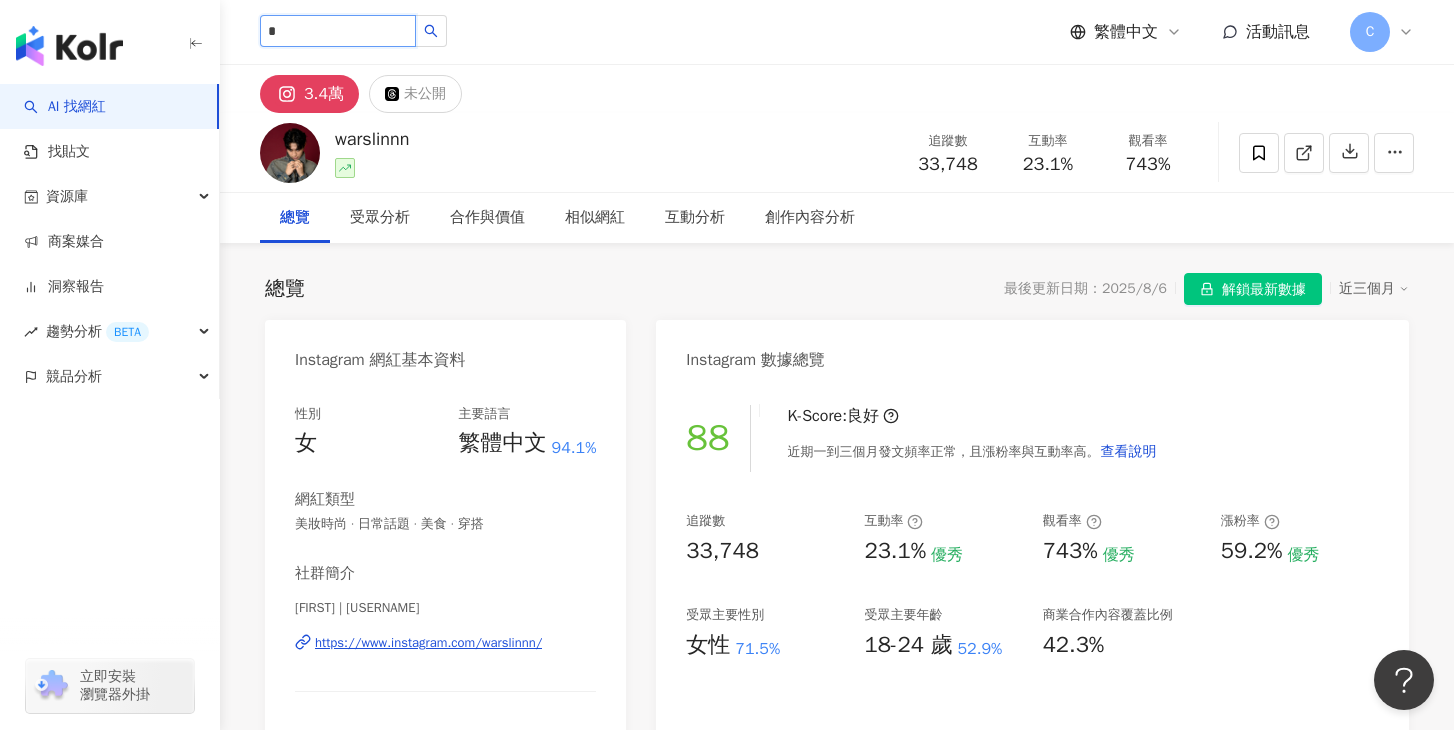 type 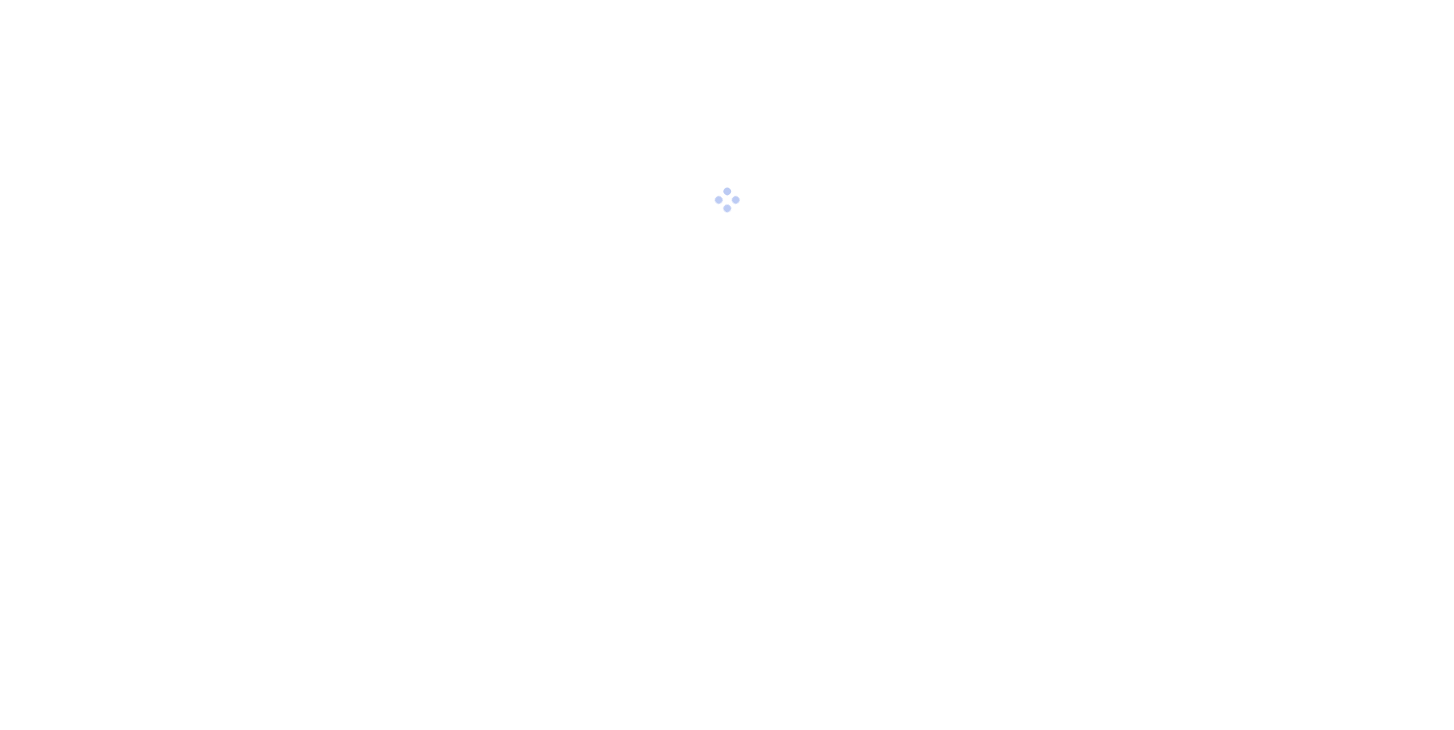 scroll, scrollTop: 0, scrollLeft: 0, axis: both 